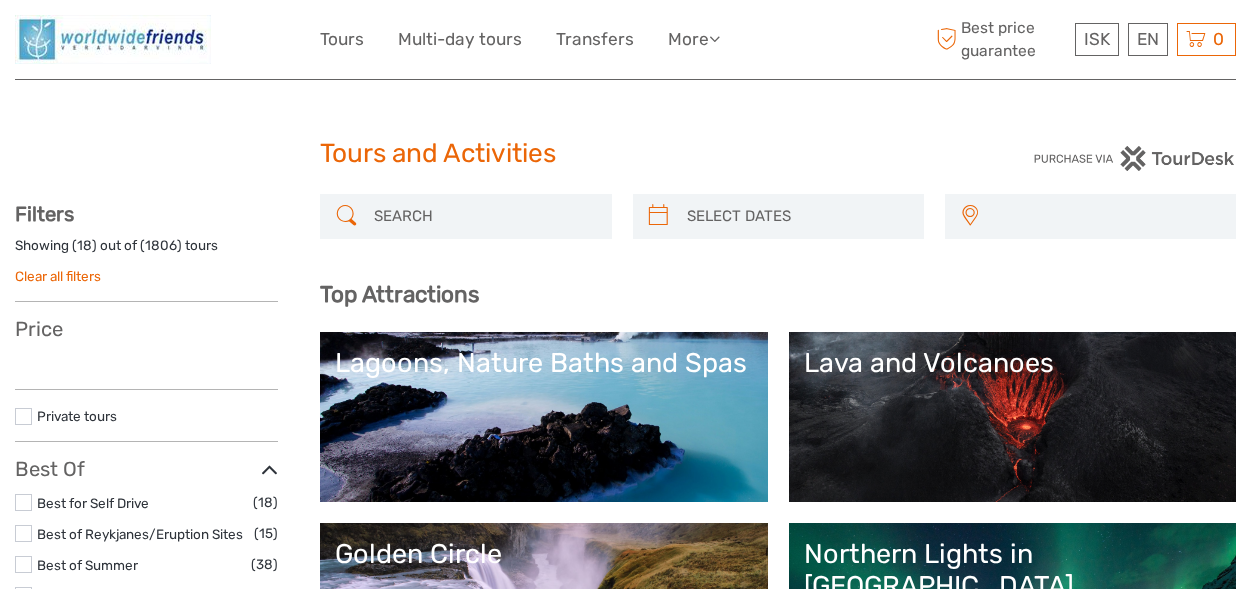 select 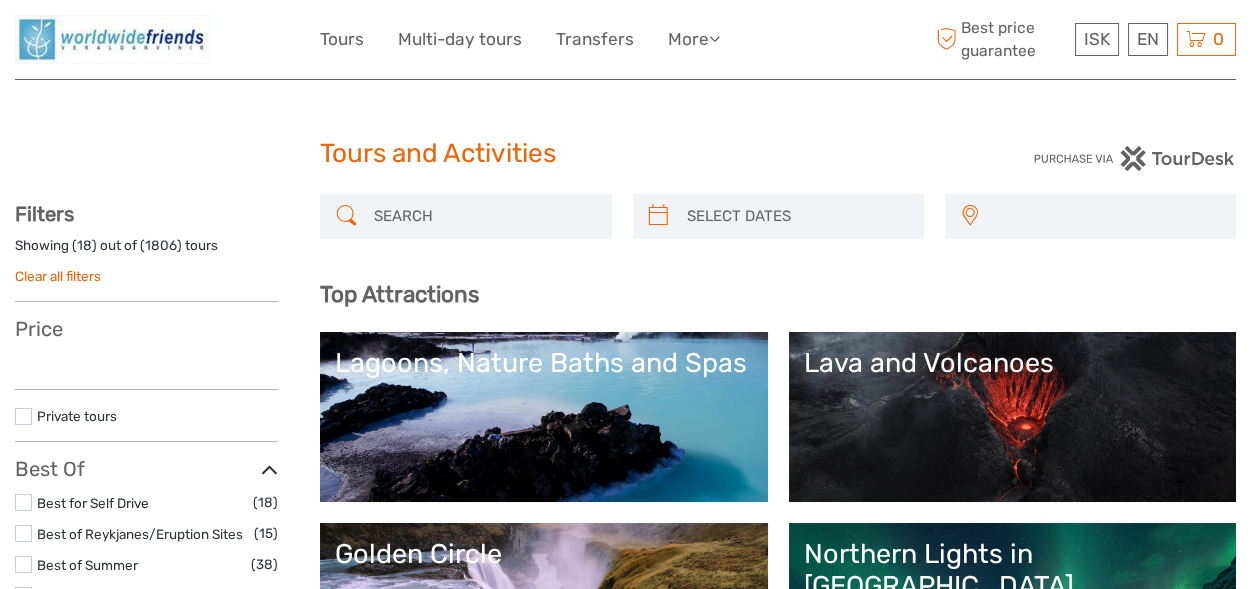 scroll, scrollTop: 0, scrollLeft: 0, axis: both 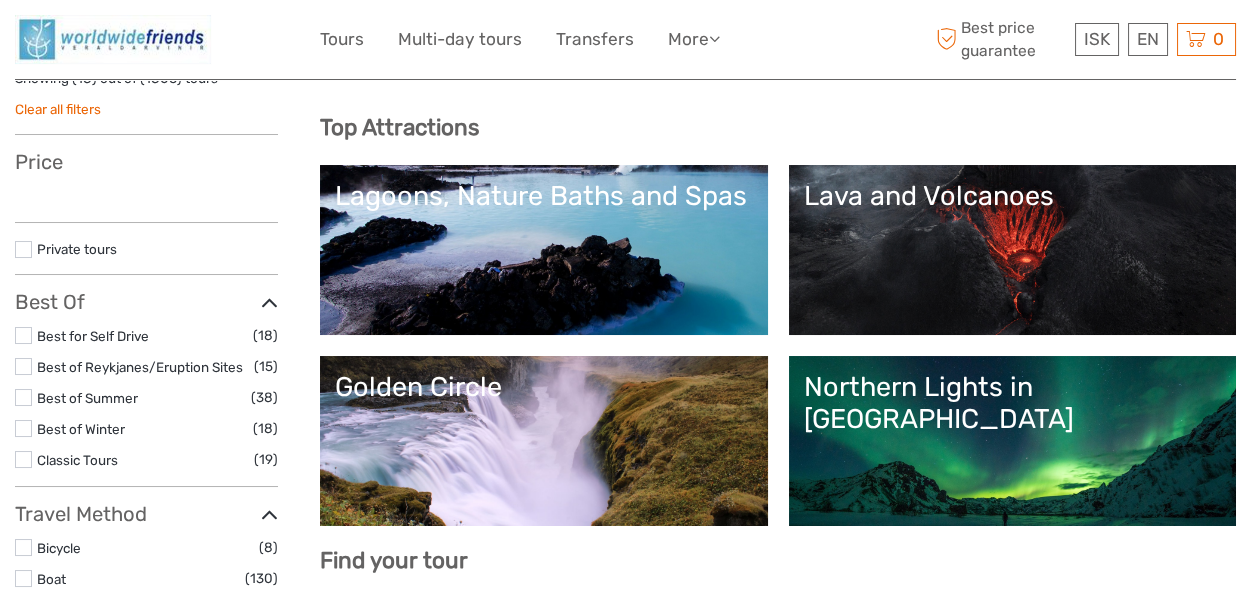 select 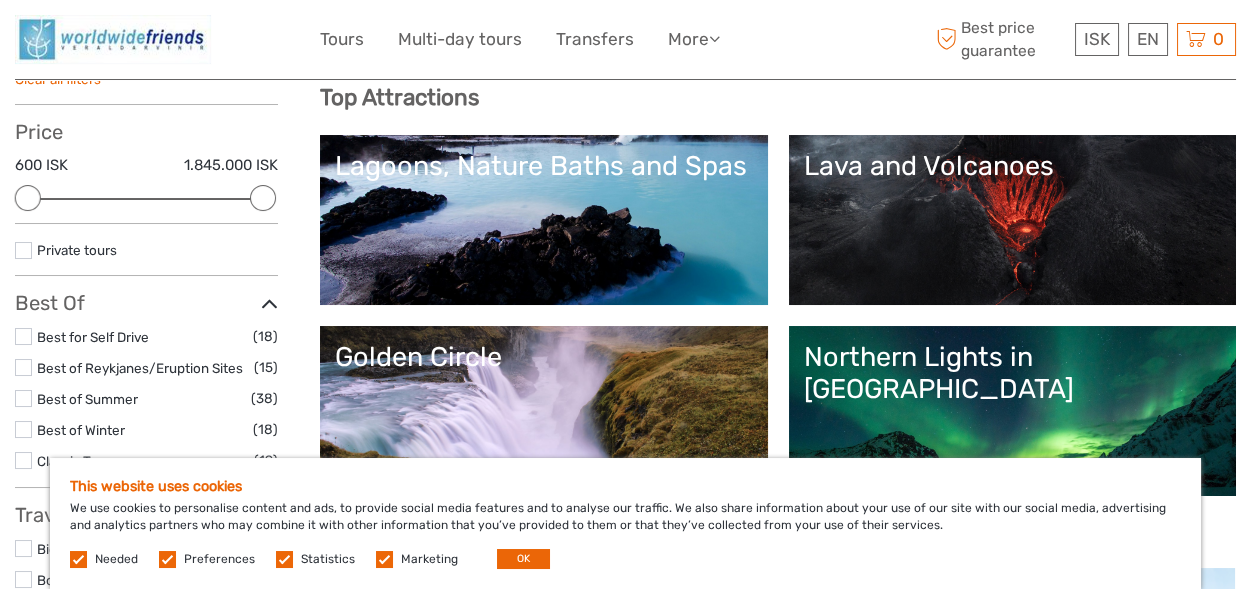 scroll, scrollTop: 204, scrollLeft: 0, axis: vertical 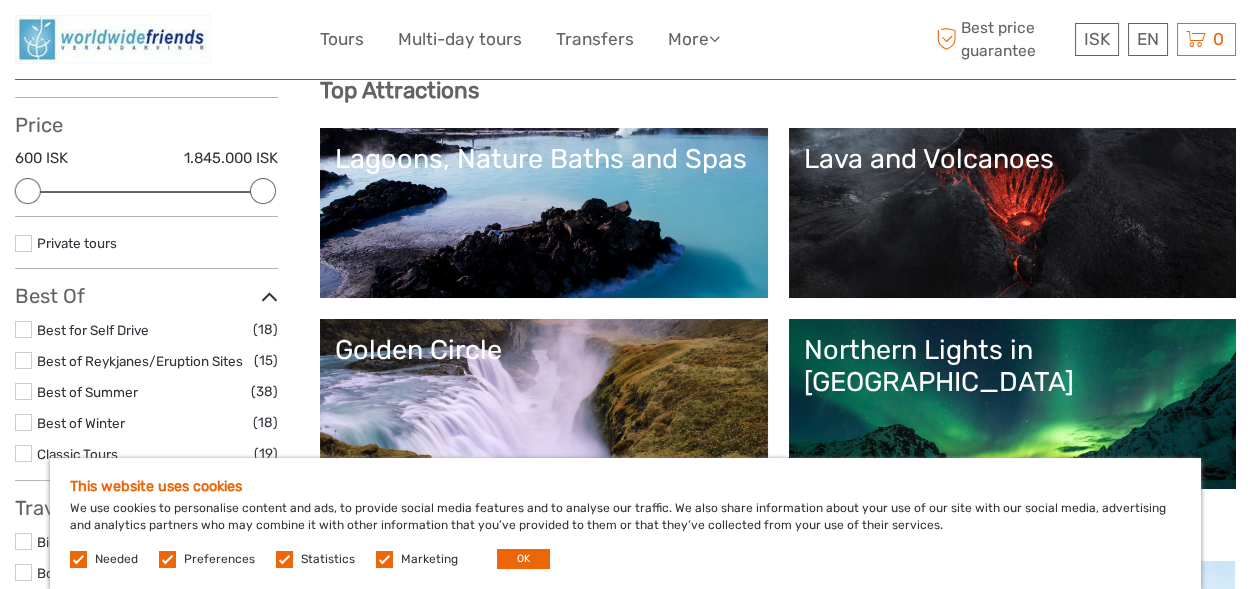 drag, startPoint x: 1260, startPoint y: 69, endPoint x: 1263, endPoint y: 96, distance: 27.166155 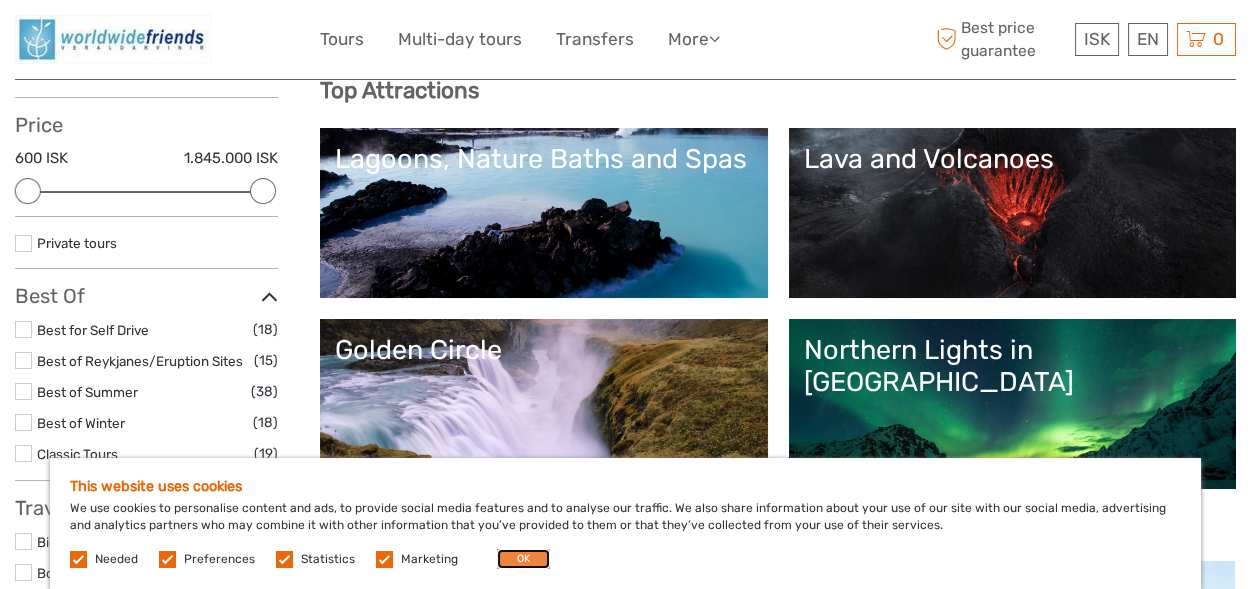 click on "OK" at bounding box center (523, 559) 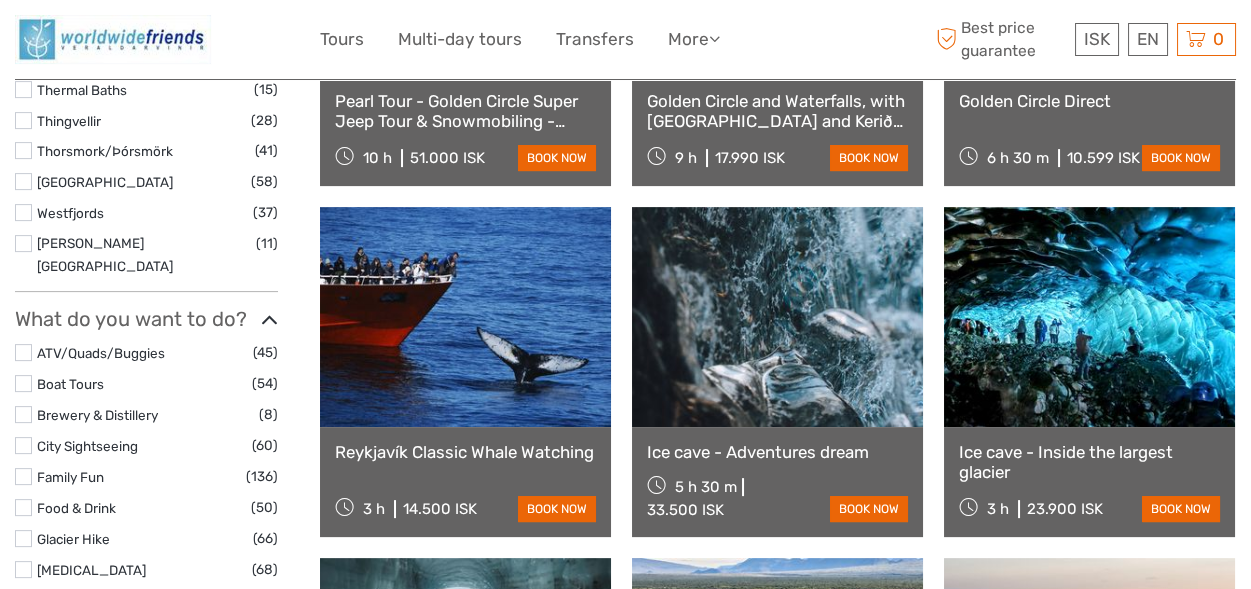scroll, scrollTop: 1625, scrollLeft: 0, axis: vertical 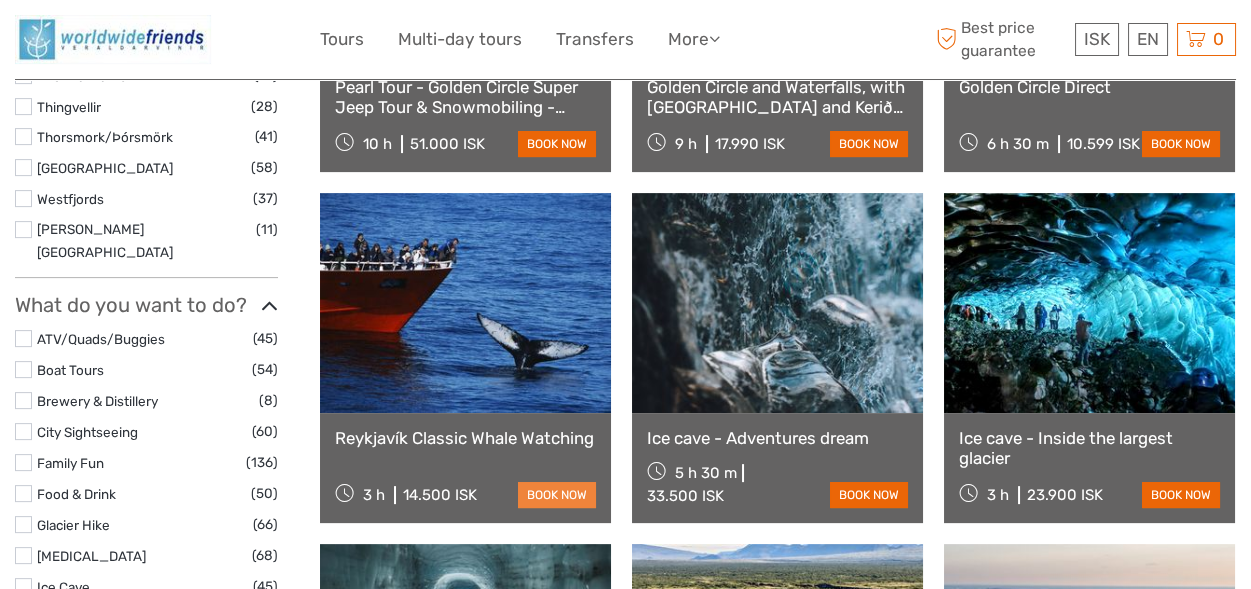 click on "book now" at bounding box center [557, 495] 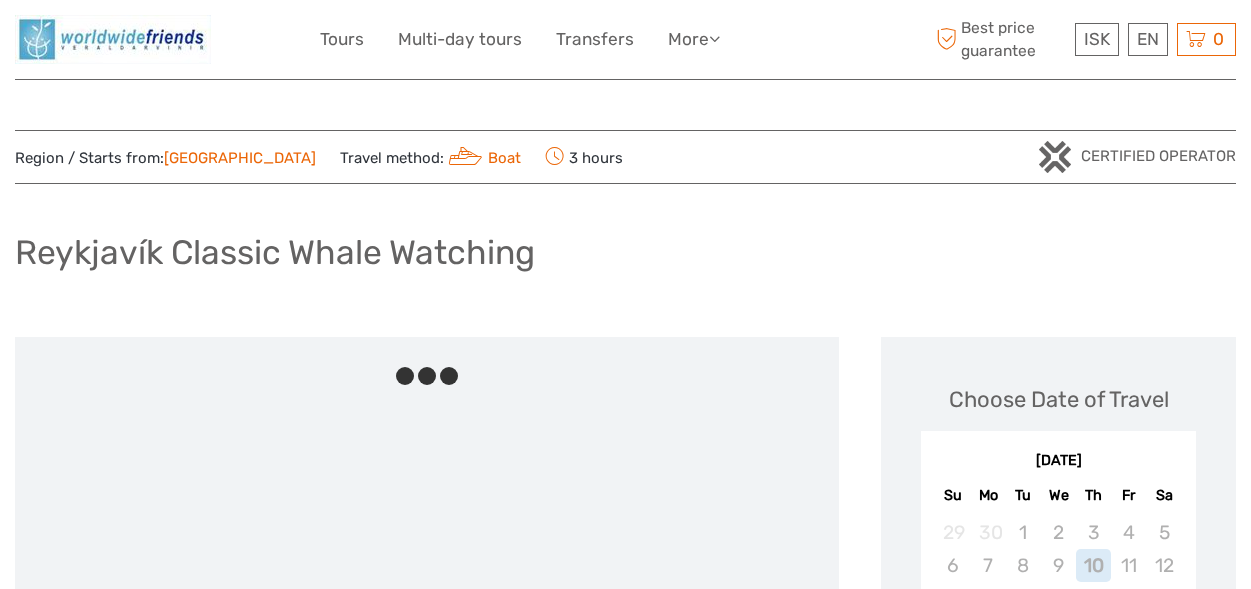scroll, scrollTop: 0, scrollLeft: 0, axis: both 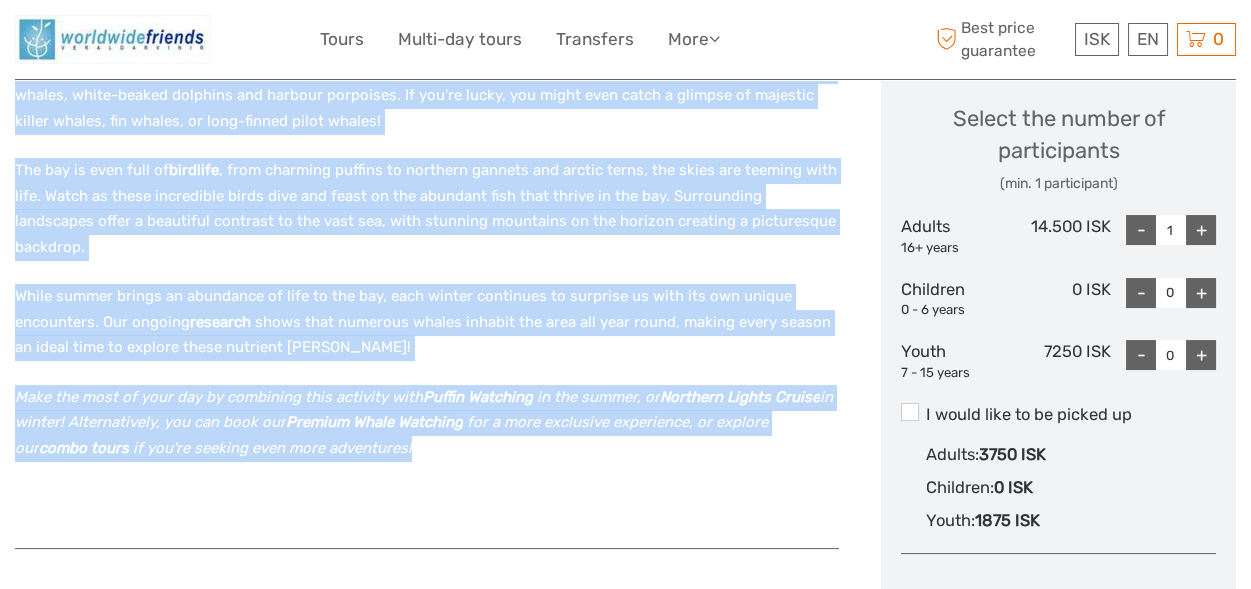 drag, startPoint x: 12, startPoint y: 306, endPoint x: 420, endPoint y: 422, distance: 424.16977 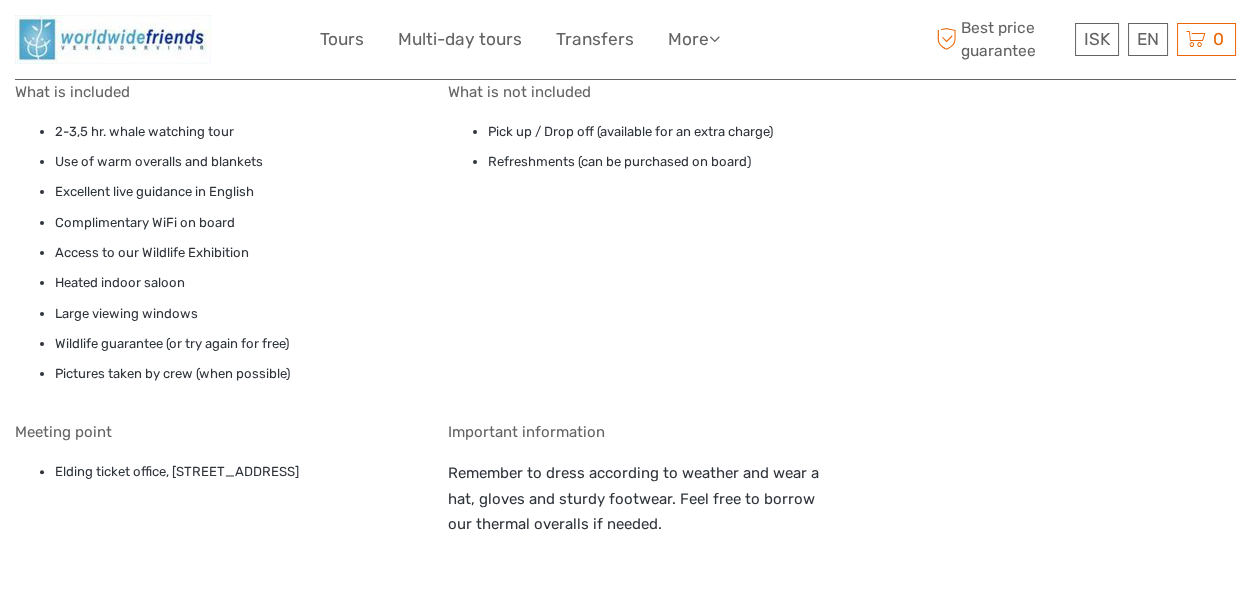 scroll, scrollTop: 1678, scrollLeft: 0, axis: vertical 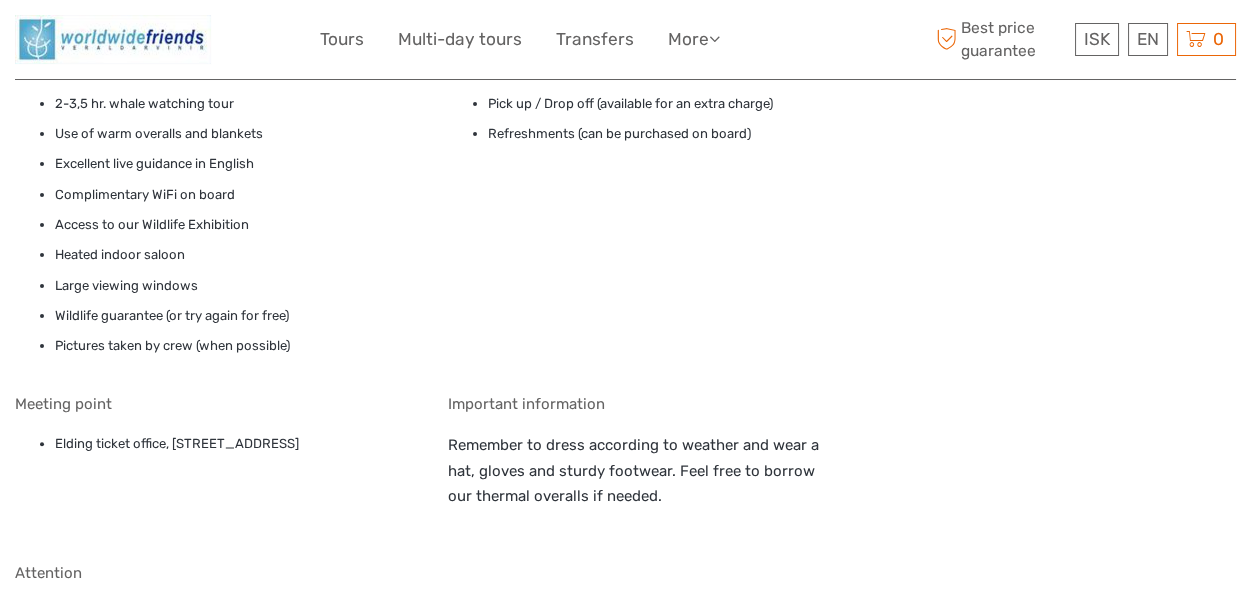 drag, startPoint x: 172, startPoint y: 411, endPoint x: 350, endPoint y: 407, distance: 178.04494 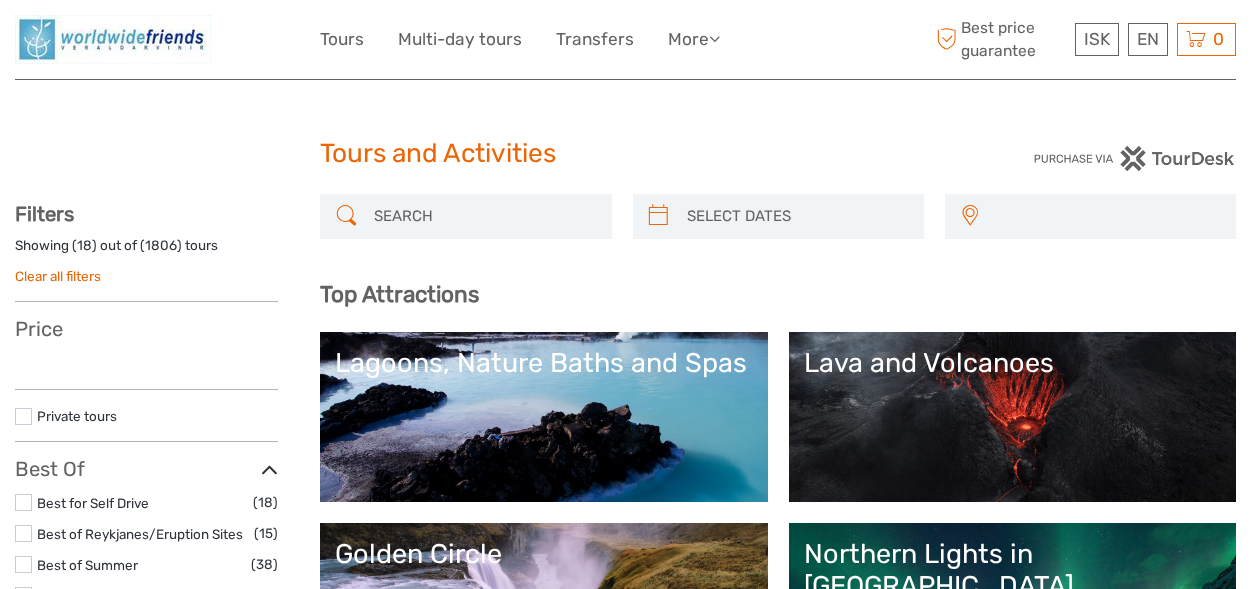 select 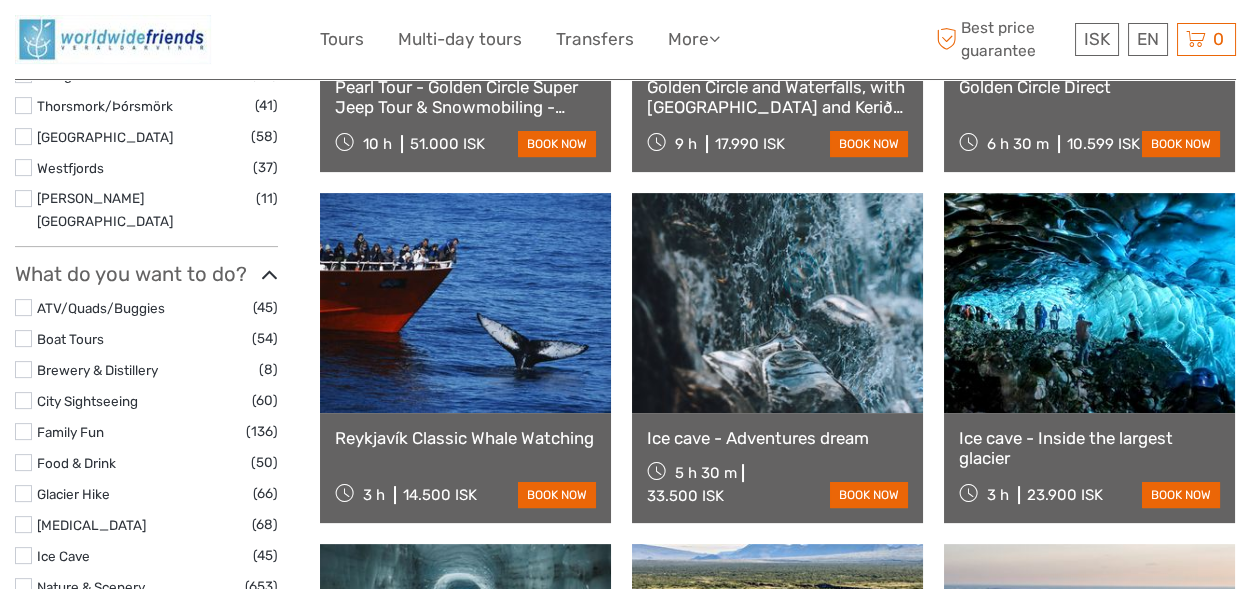 select 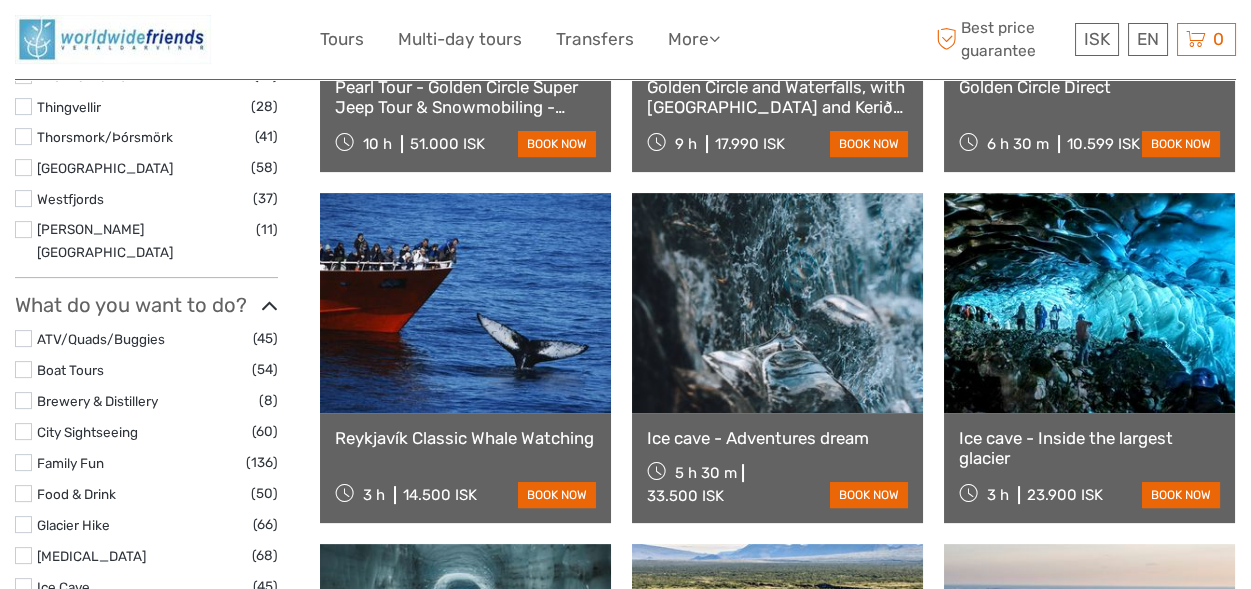 scroll, scrollTop: 0, scrollLeft: 0, axis: both 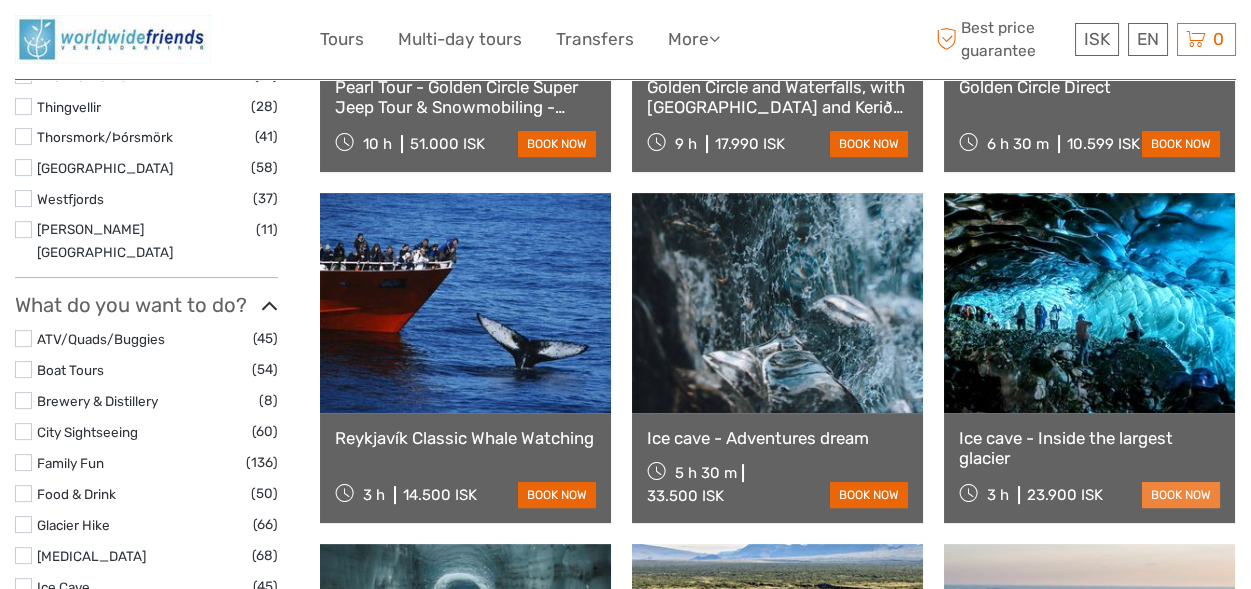 click on "book now" at bounding box center [1181, 495] 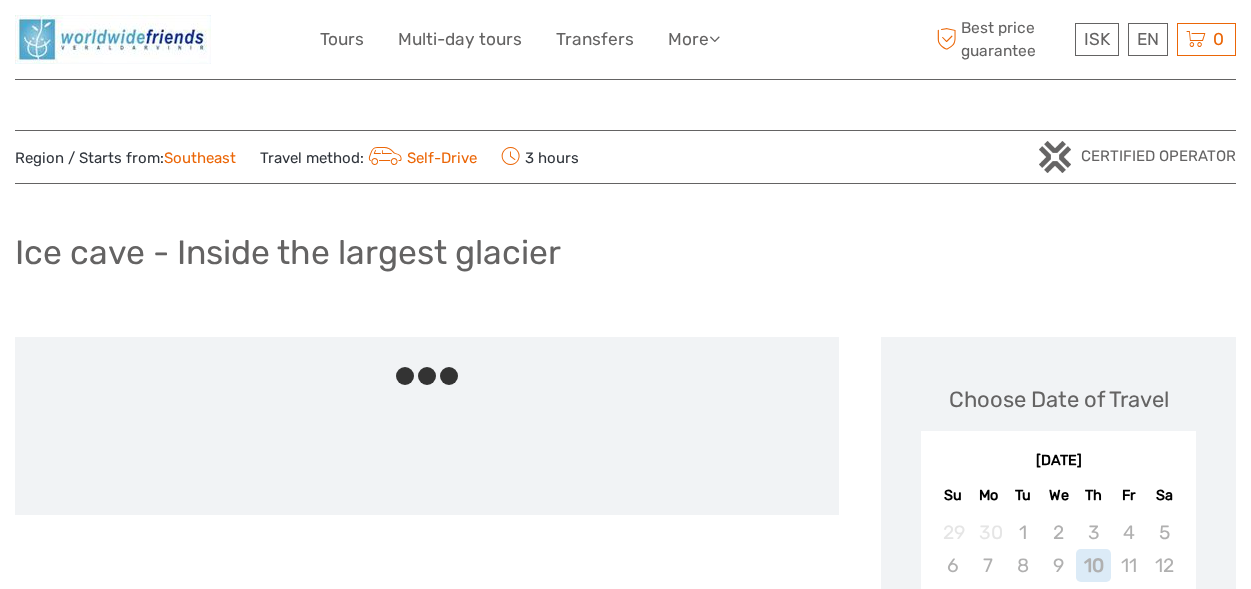 scroll, scrollTop: 0, scrollLeft: 0, axis: both 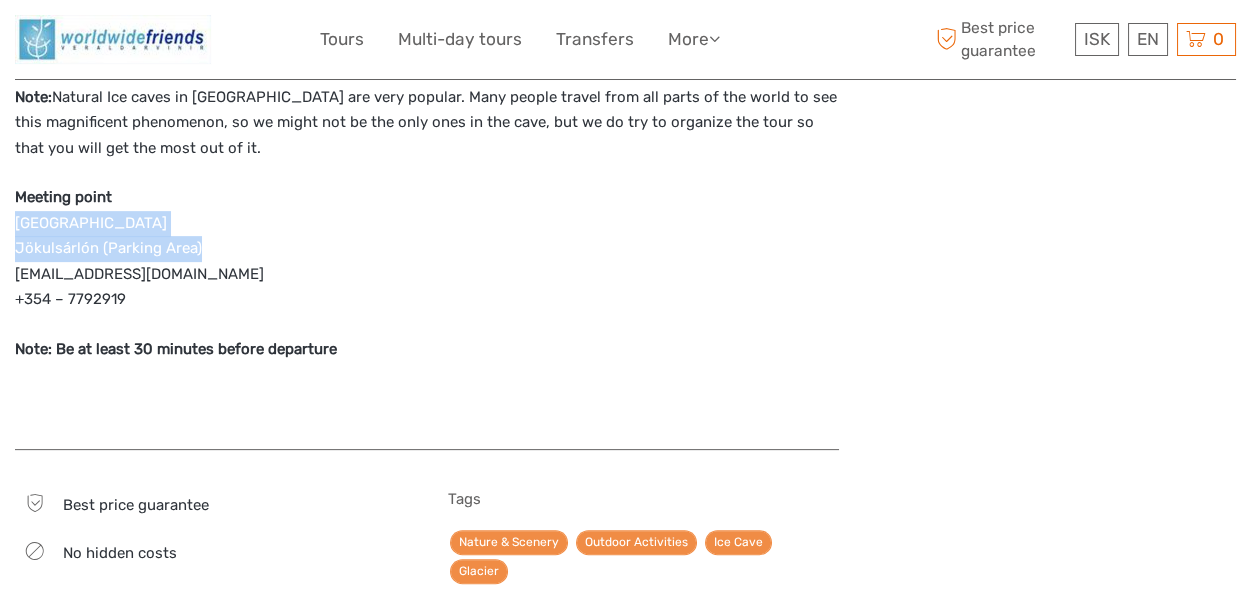 drag, startPoint x: 16, startPoint y: 200, endPoint x: 244, endPoint y: 225, distance: 229.36652 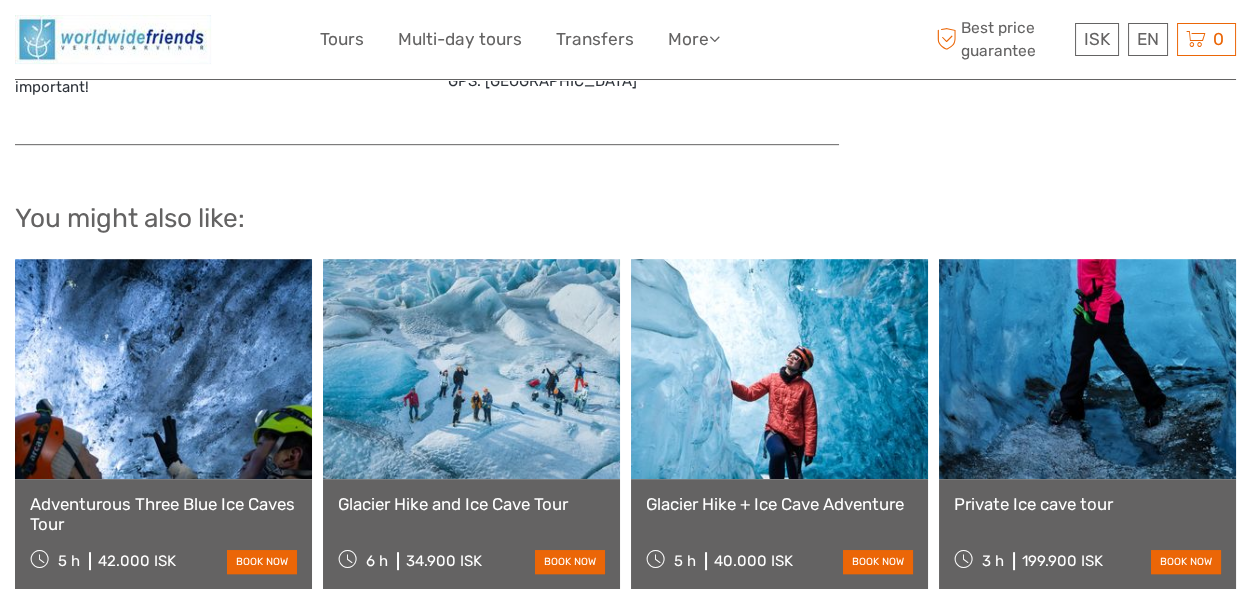 scroll, scrollTop: 2683, scrollLeft: 0, axis: vertical 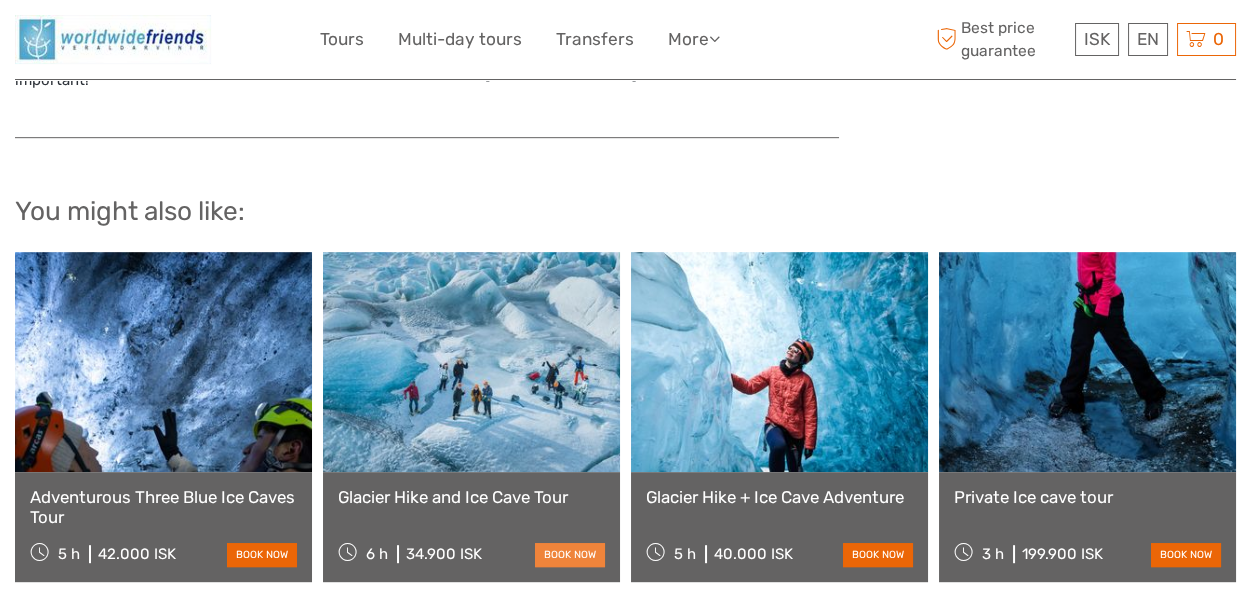 click on "book now" at bounding box center (570, 554) 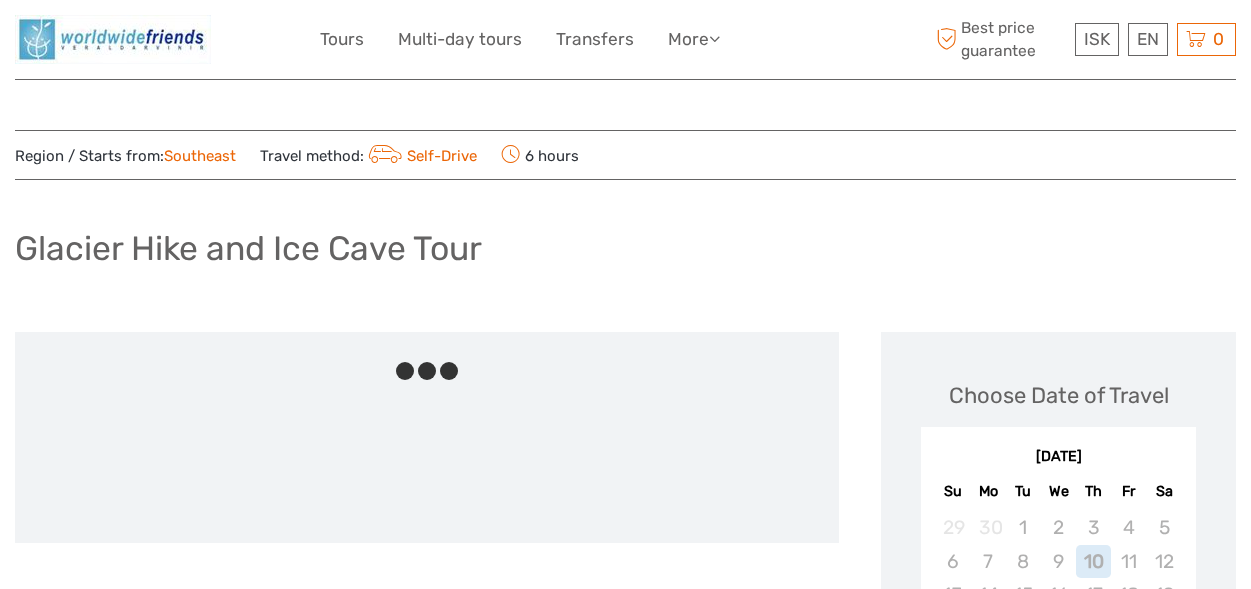 scroll, scrollTop: 0, scrollLeft: 0, axis: both 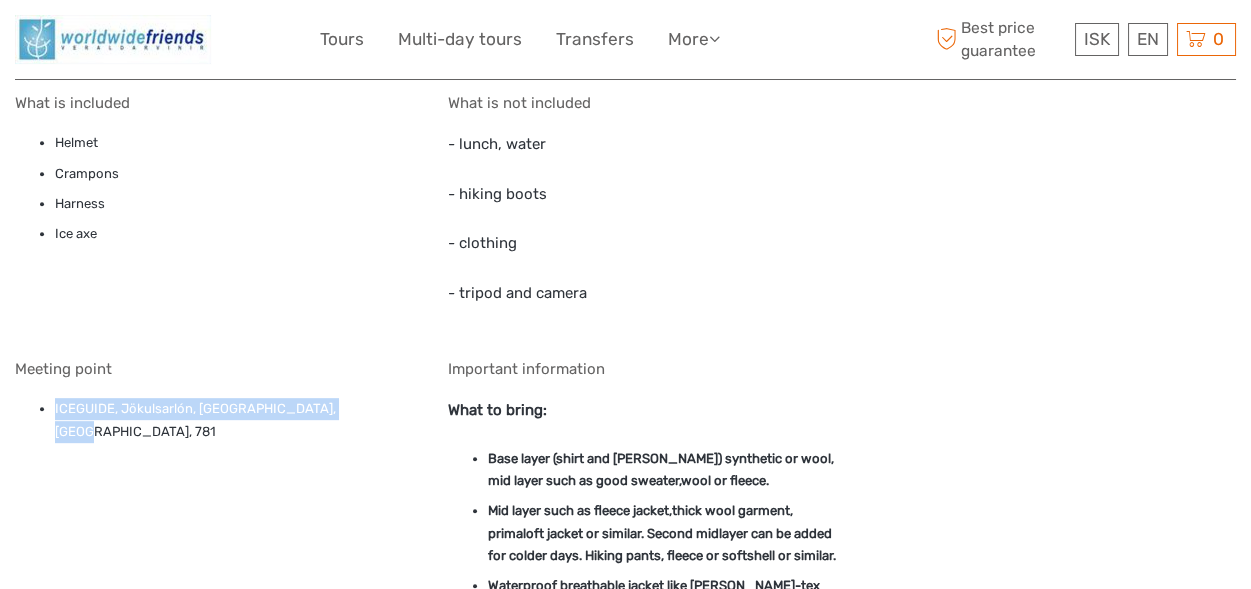 drag, startPoint x: 52, startPoint y: 380, endPoint x: 374, endPoint y: 390, distance: 322.15524 